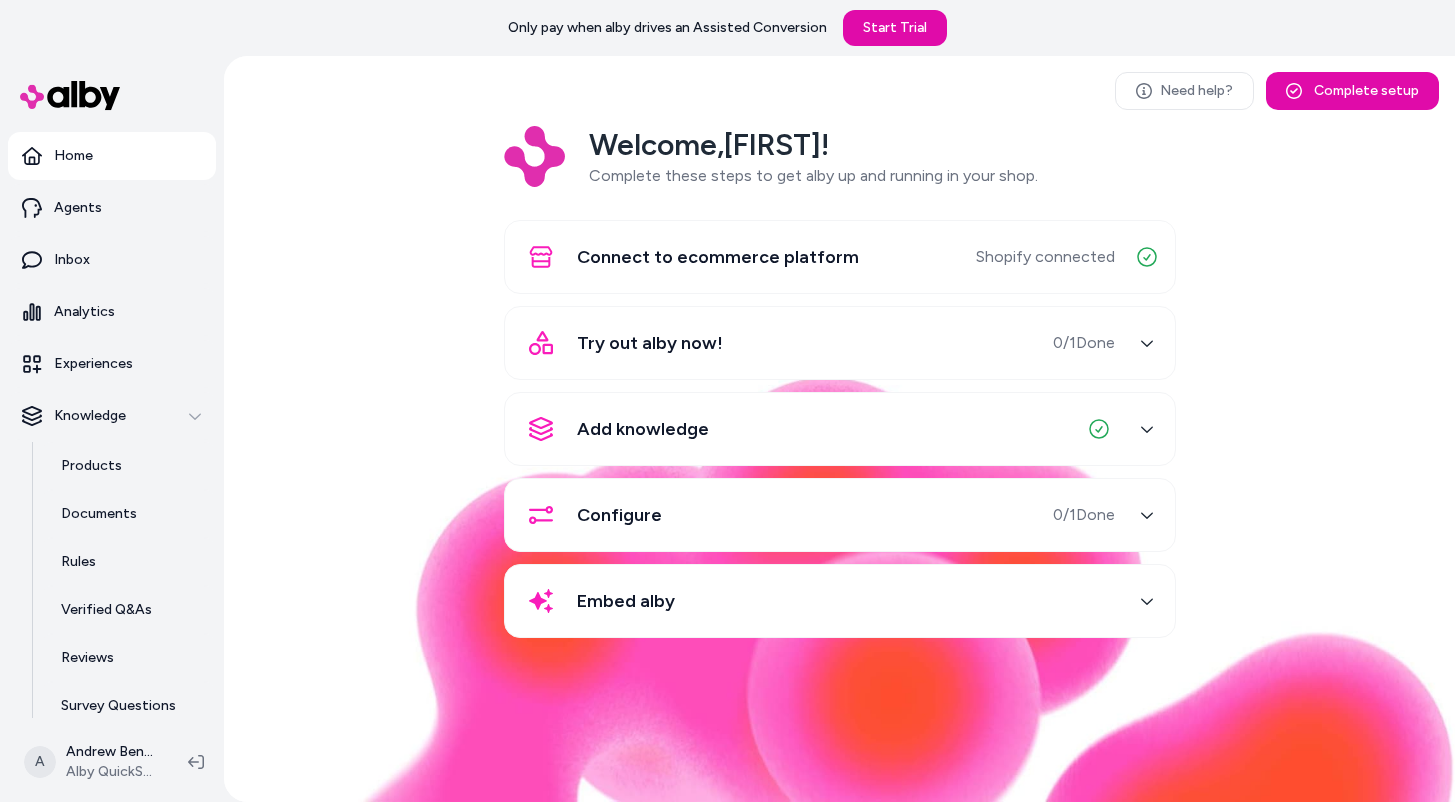 scroll, scrollTop: 0, scrollLeft: 0, axis: both 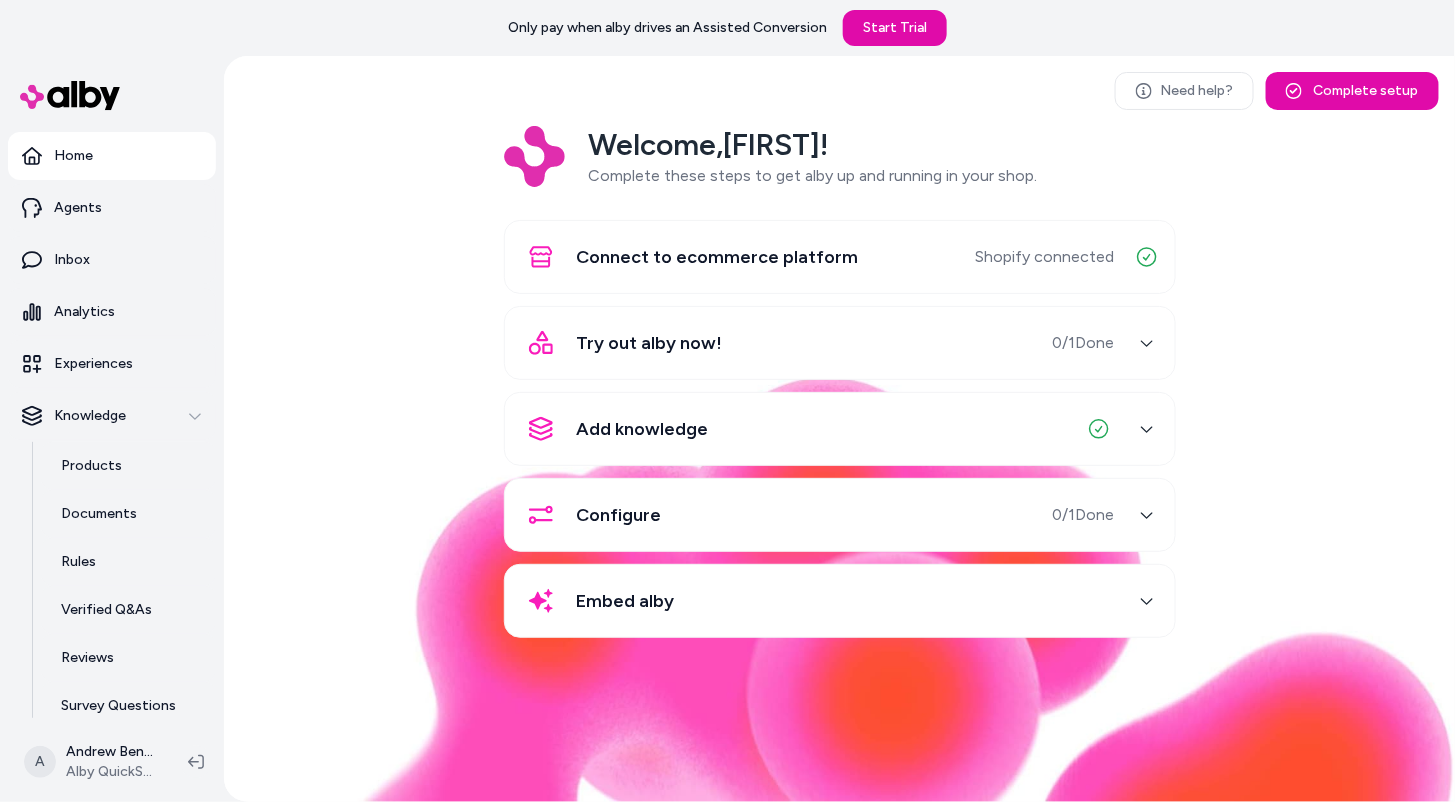 click on "Welcome,  Andrew ! Complete these steps to get alby up and running in your shop. Connect to ecommerce platform Shopify connected   Try out alby now! 0 / 1  Done Add knowledge Configure 0 / 1  Done Embed alby" at bounding box center (839, 396) 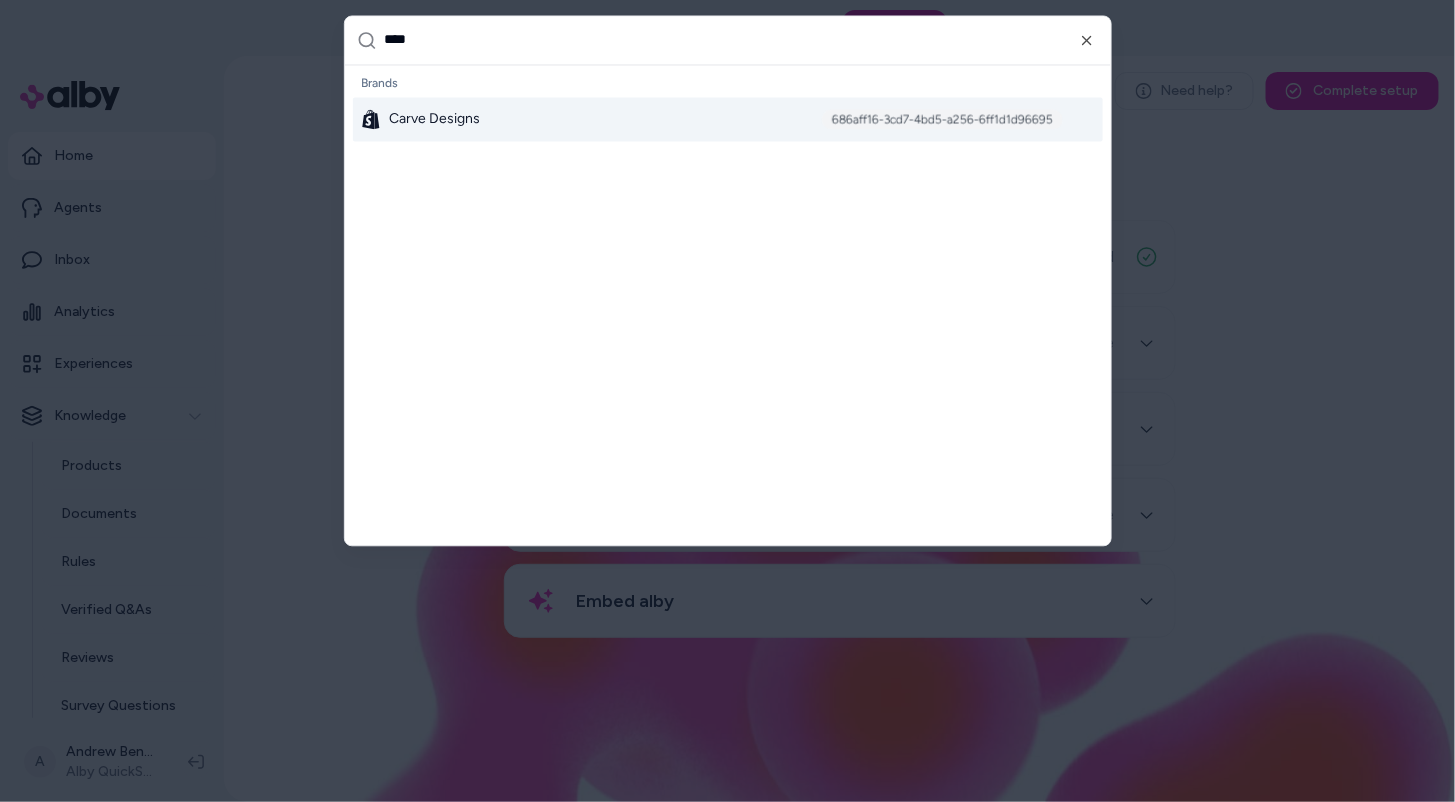 type on "*****" 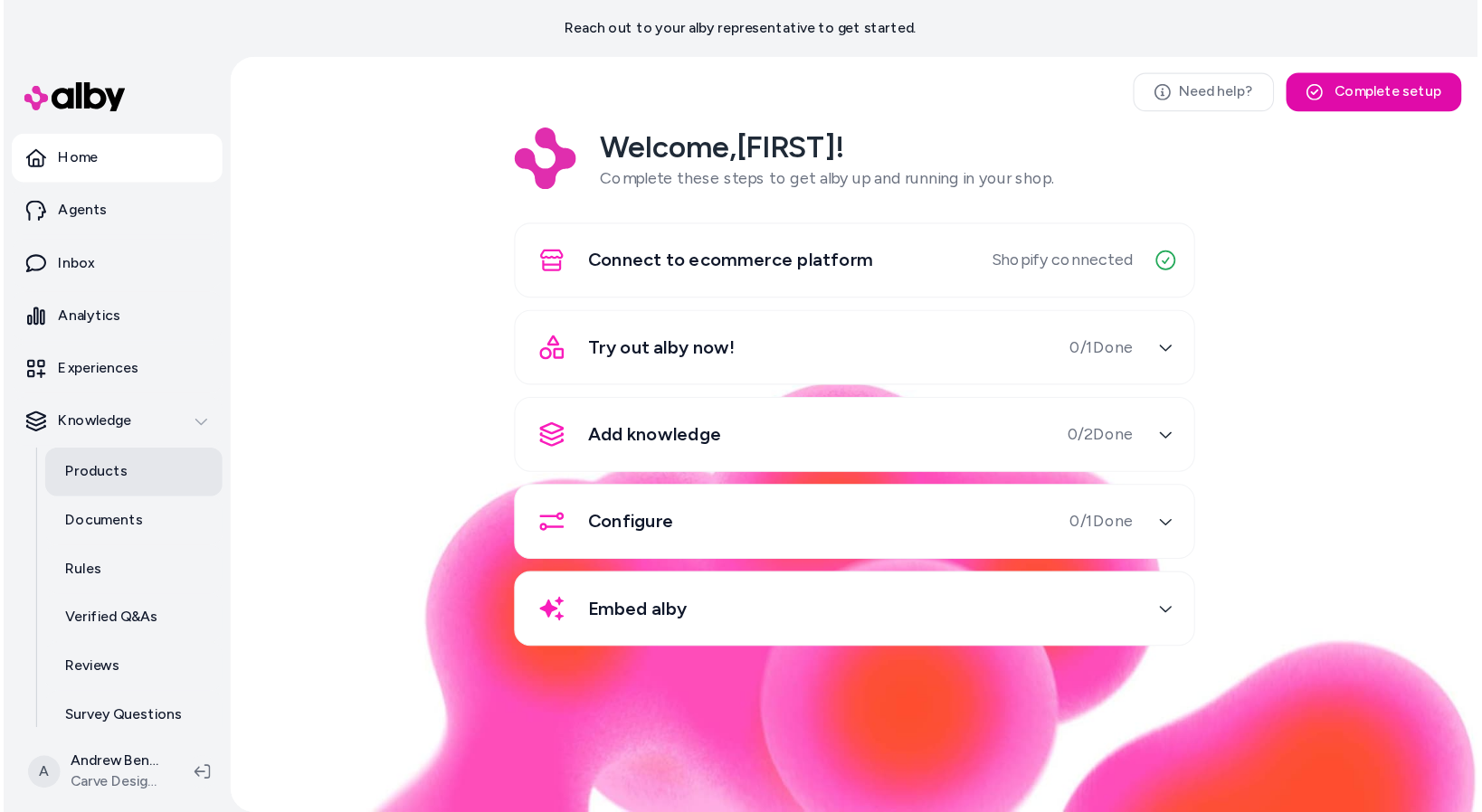 scroll, scrollTop: 0, scrollLeft: 0, axis: both 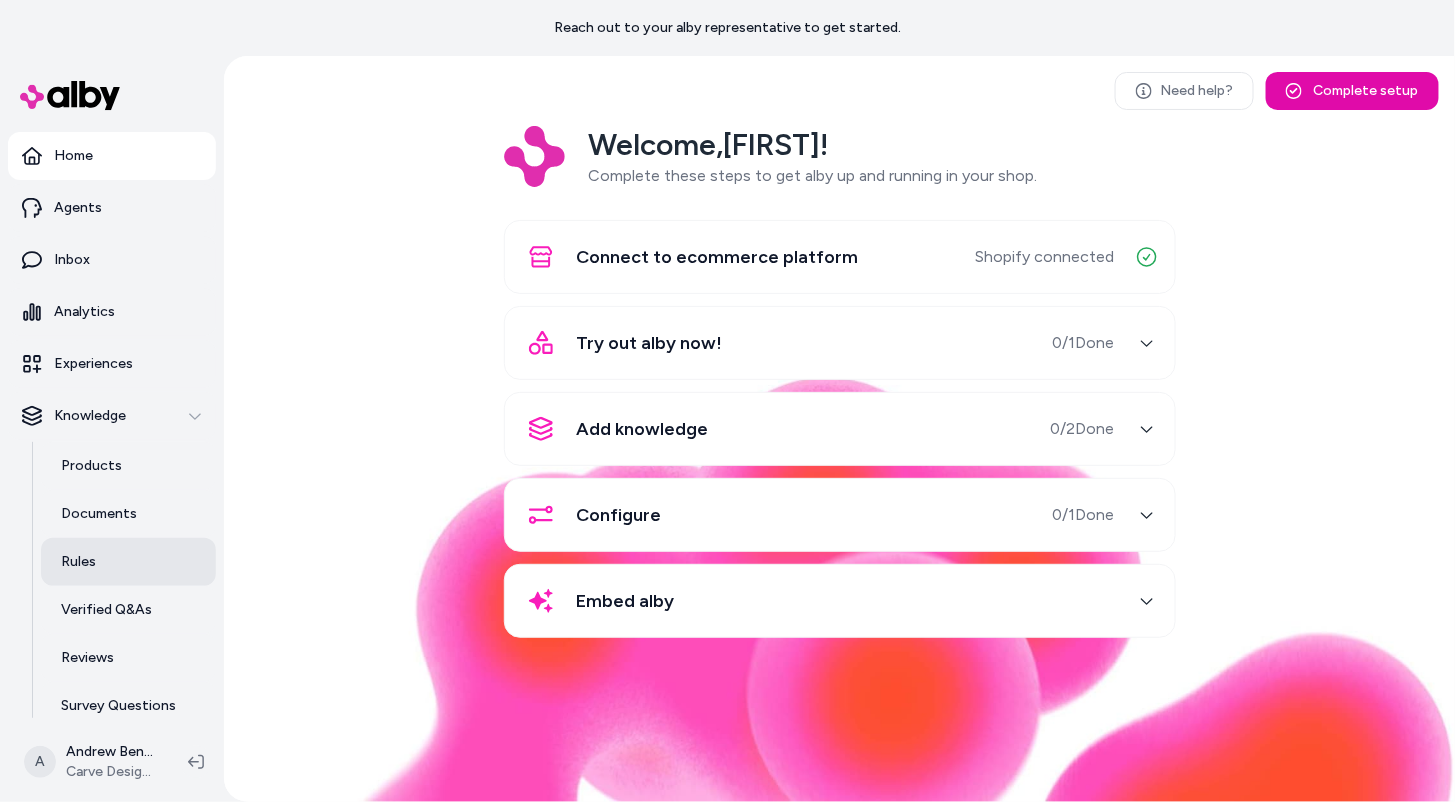 click on "Rules" at bounding box center [128, 562] 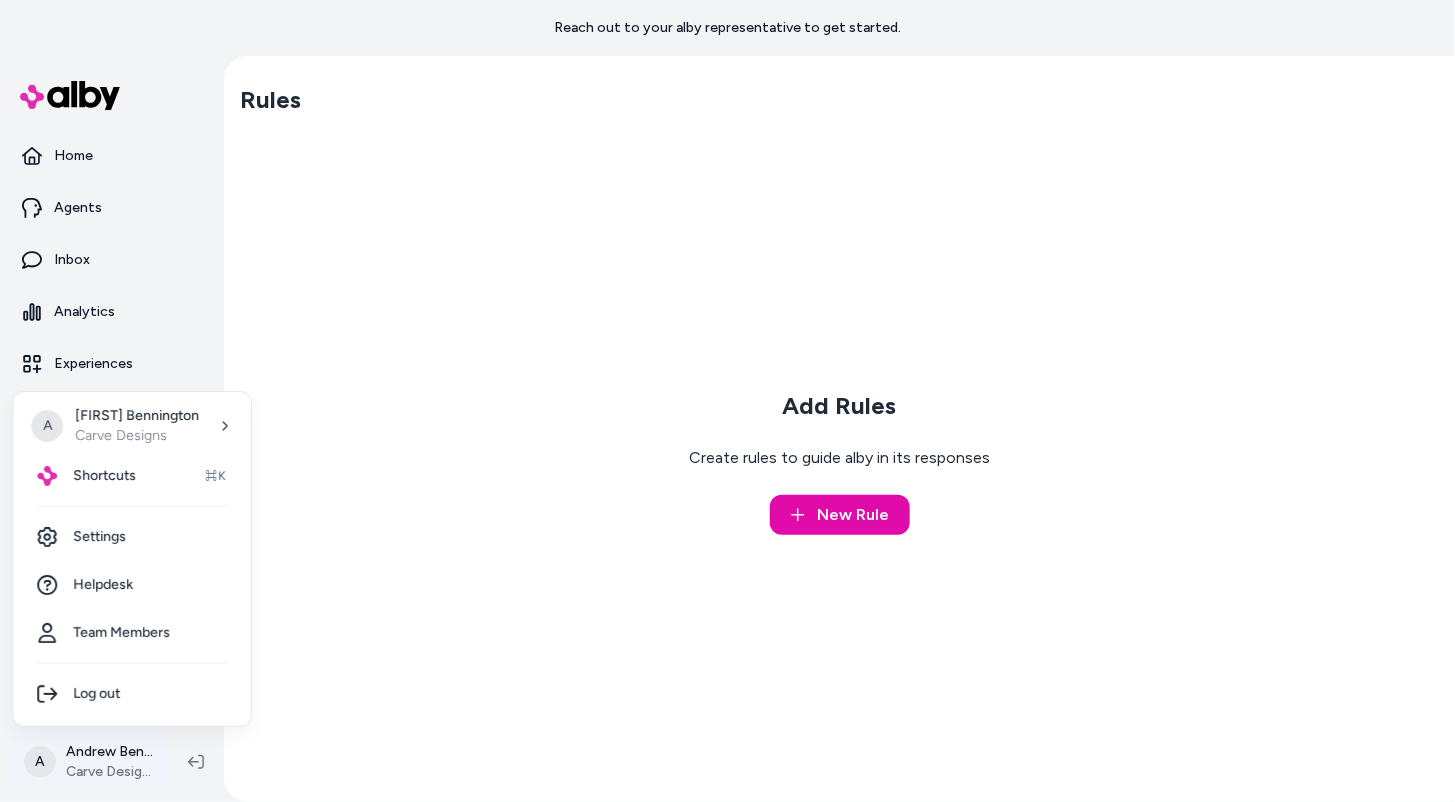 click on "Reach out to your alby representative to get started. Home Agents Inbox Analytics Experiences Knowledge Products Documents Rules Verified Q&As Reviews Survey Questions Integrations A [FIRST] [LAST] Carve Designs Rules Add Rules Create rules to guide alby in its responses New Rule A [FIRST] [LAST] Carve Designs Shortcuts ⌘K Settings Helpdesk Team Members Log out" at bounding box center [727, 401] 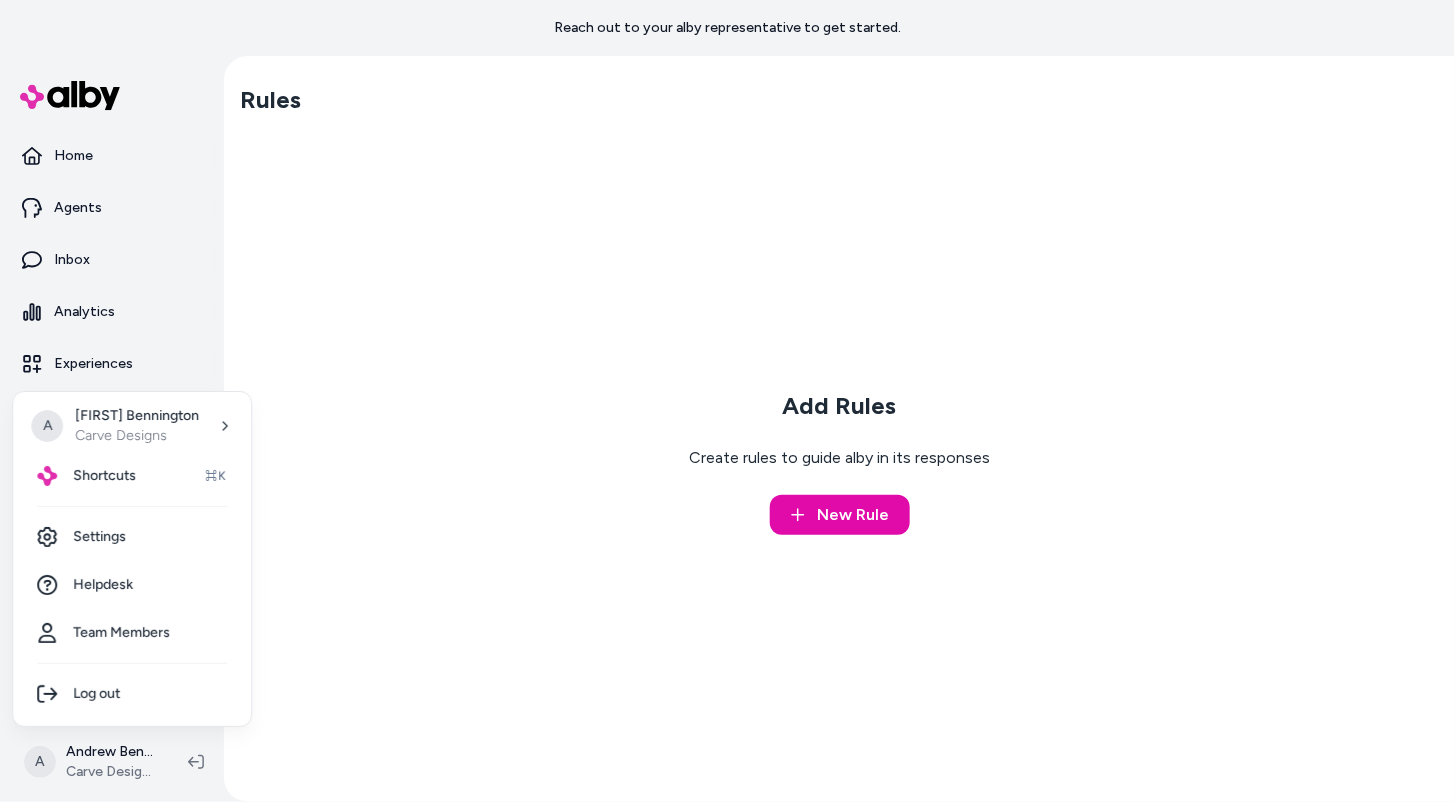 click on "A [FIRST] [LAST] Carve Designs Shortcuts ⌘K Settings Helpdesk Team Members Log out" at bounding box center (132, 559) 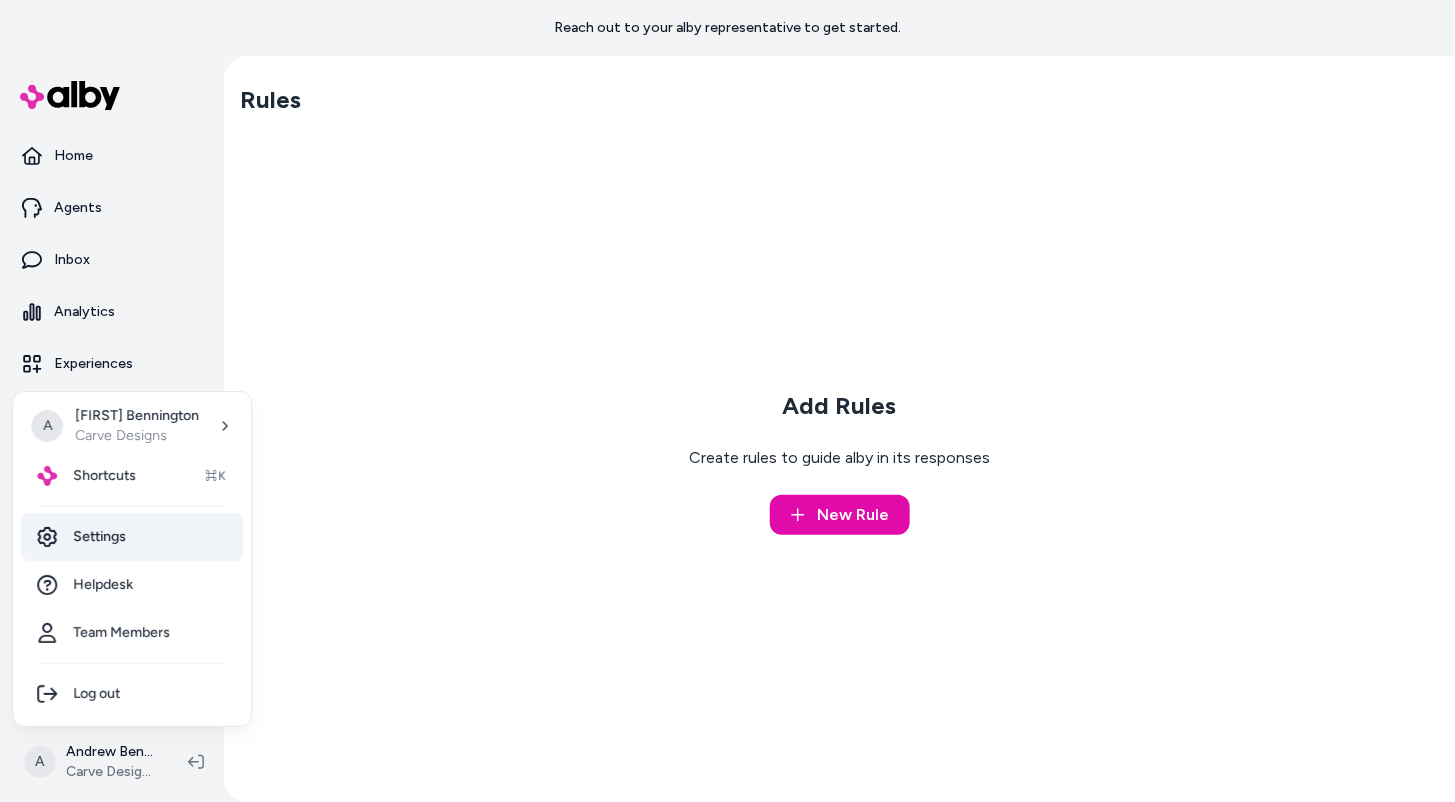 click on "Settings" at bounding box center (132, 537) 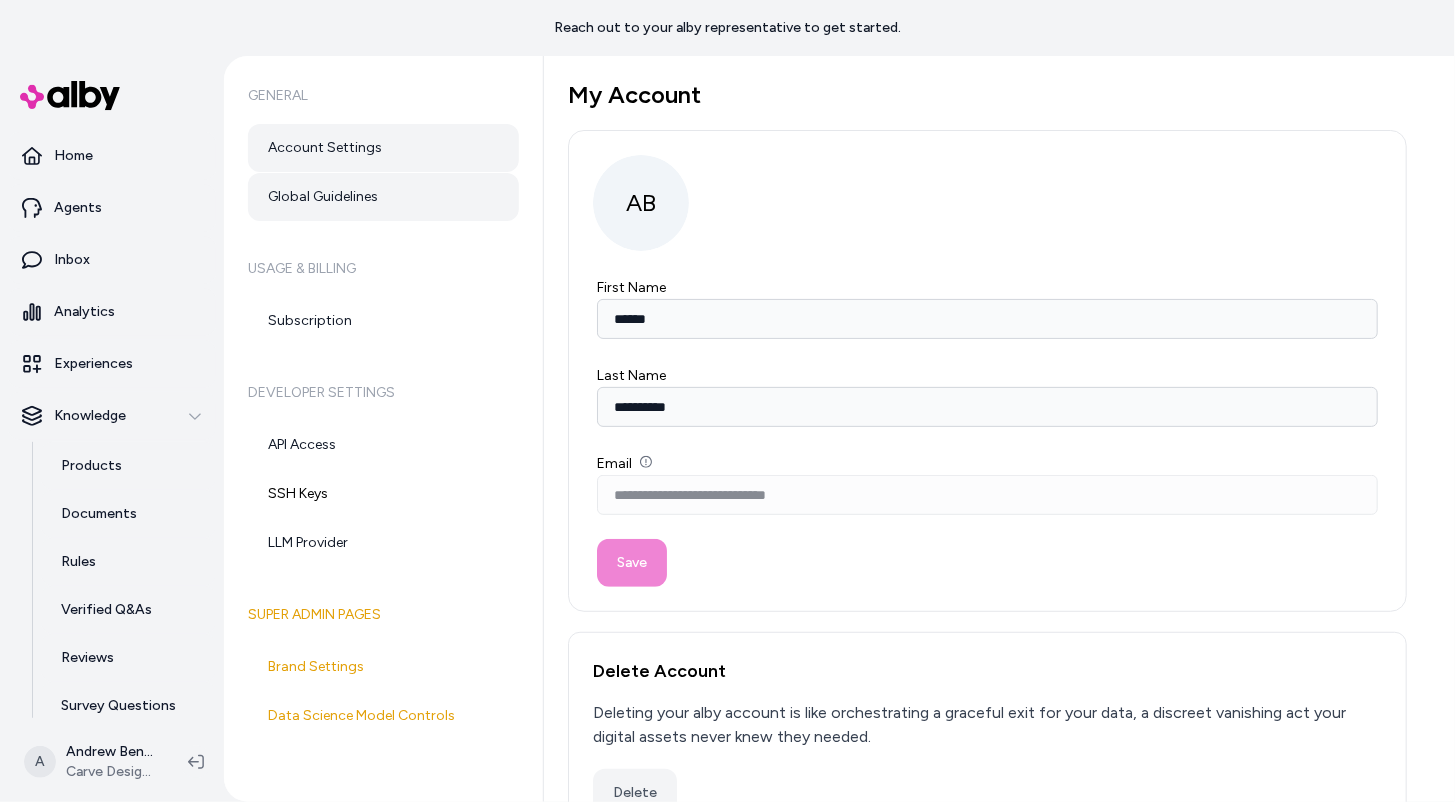 click on "Global Guidelines" at bounding box center (383, 197) 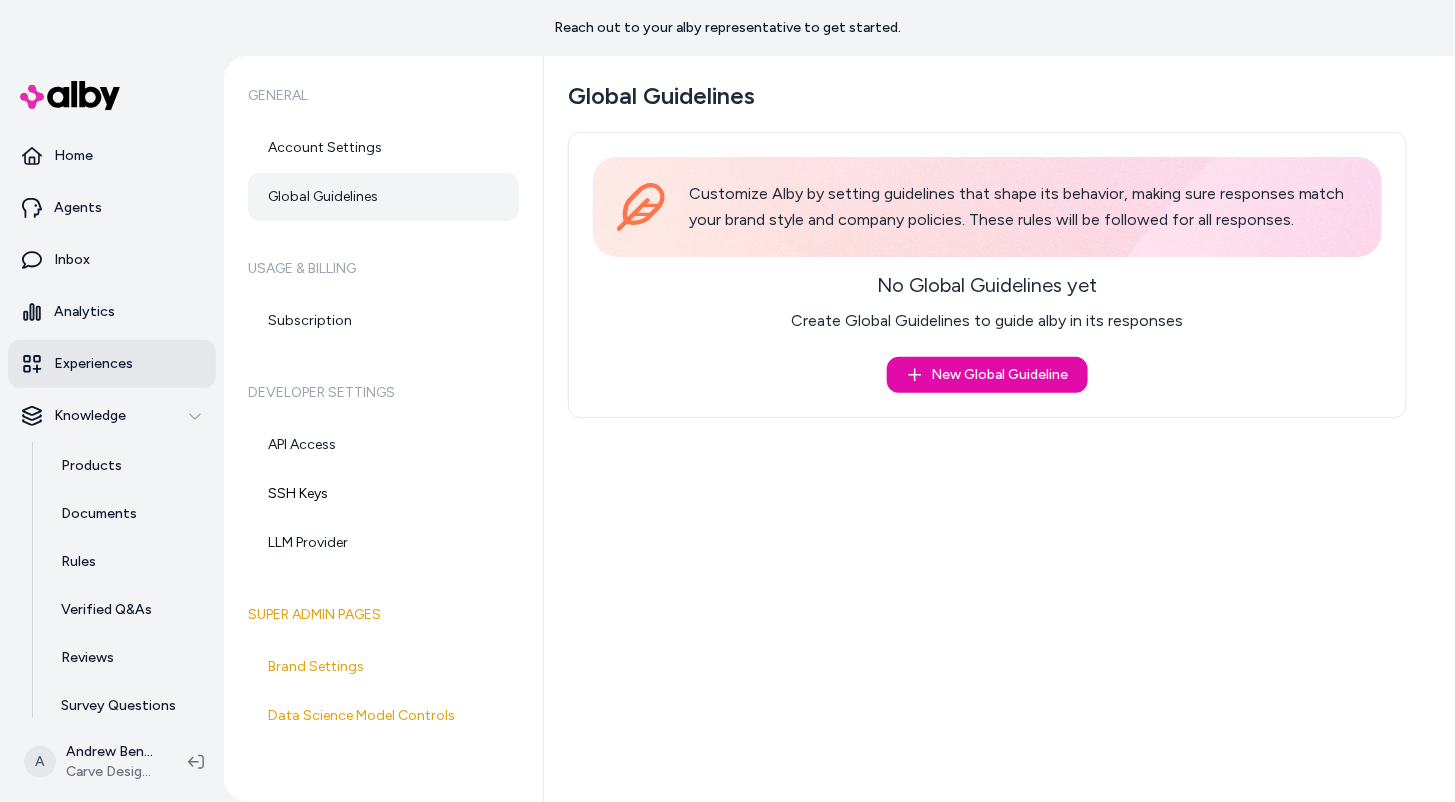 click on "Experiences" at bounding box center (93, 364) 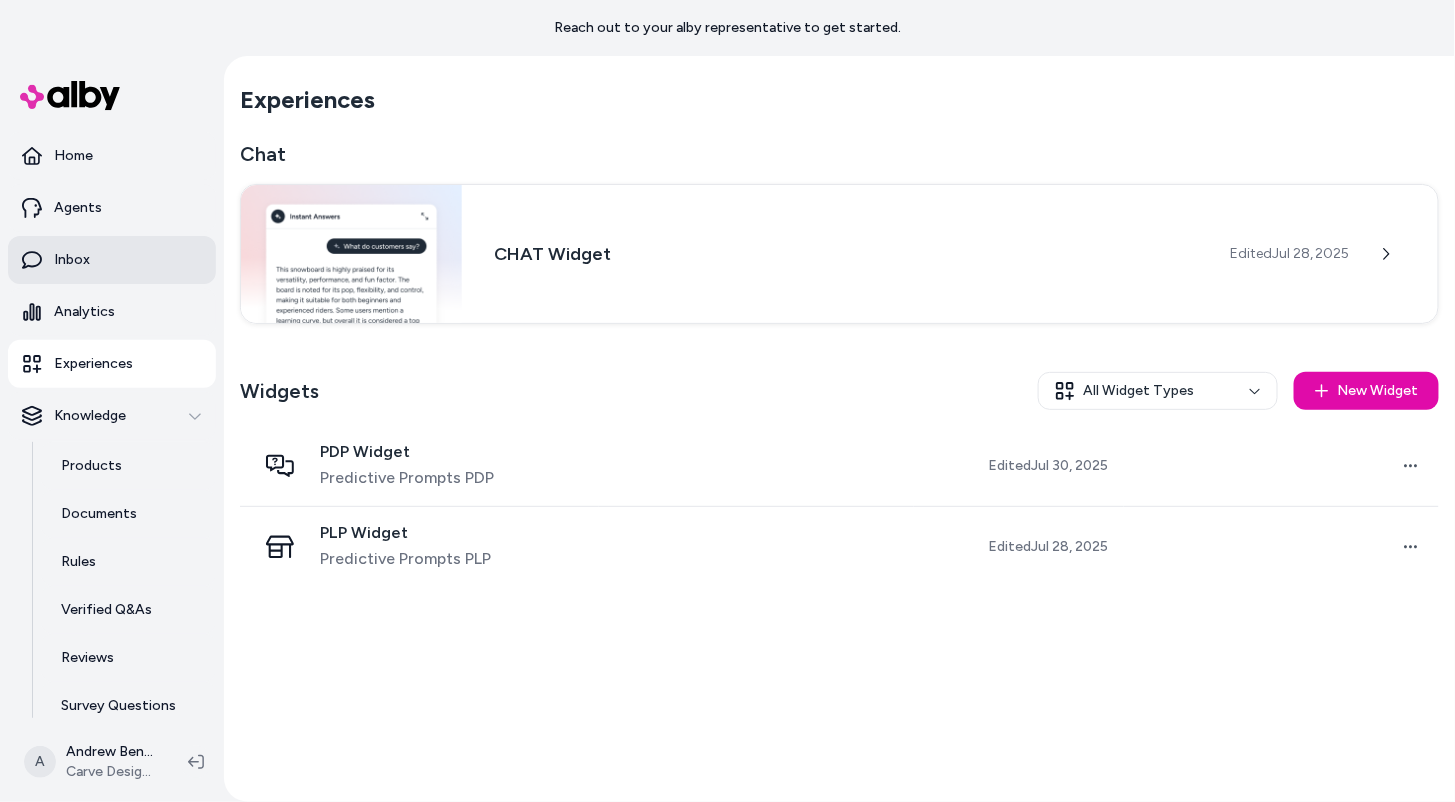 click on "Inbox" at bounding box center [112, 260] 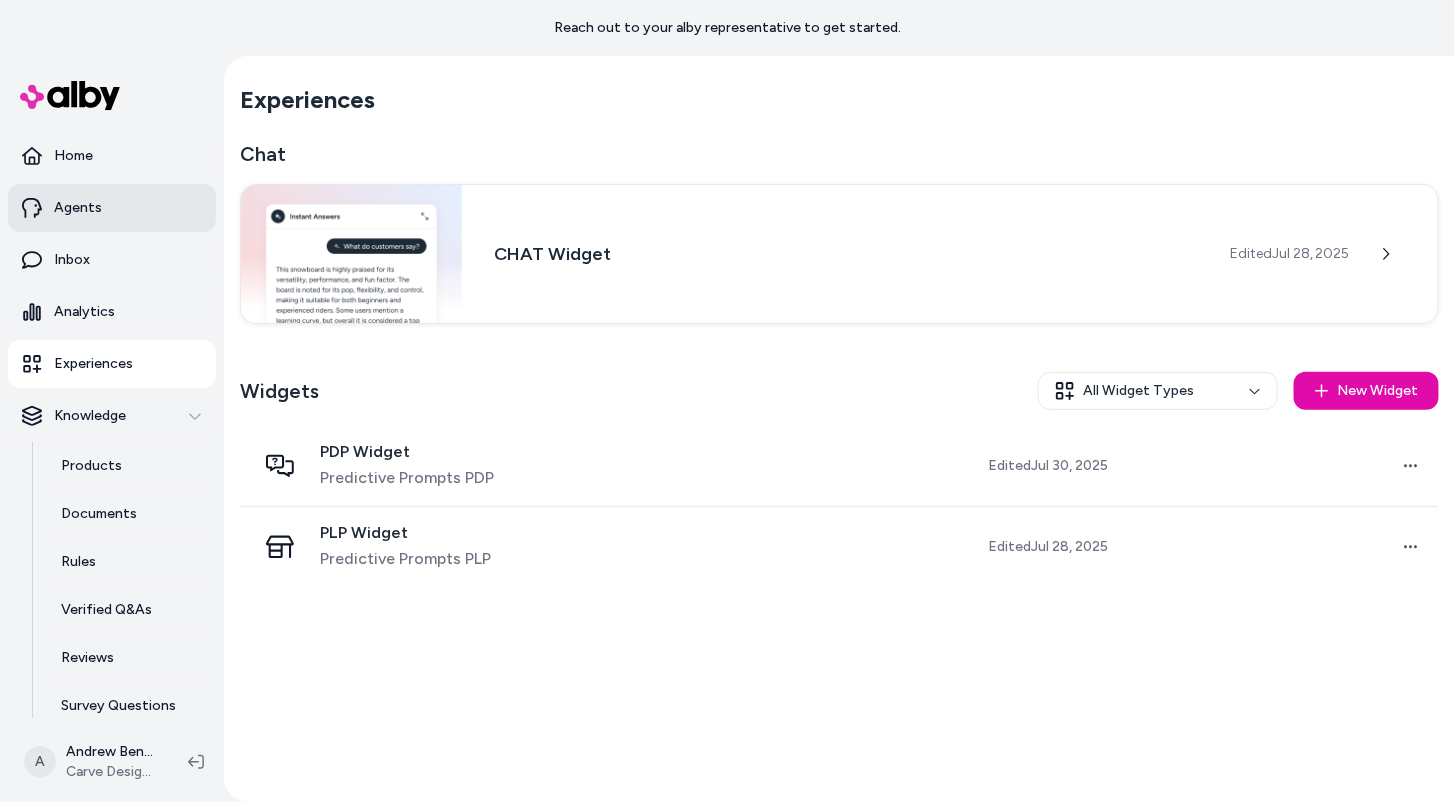 click on "Agents" at bounding box center [112, 208] 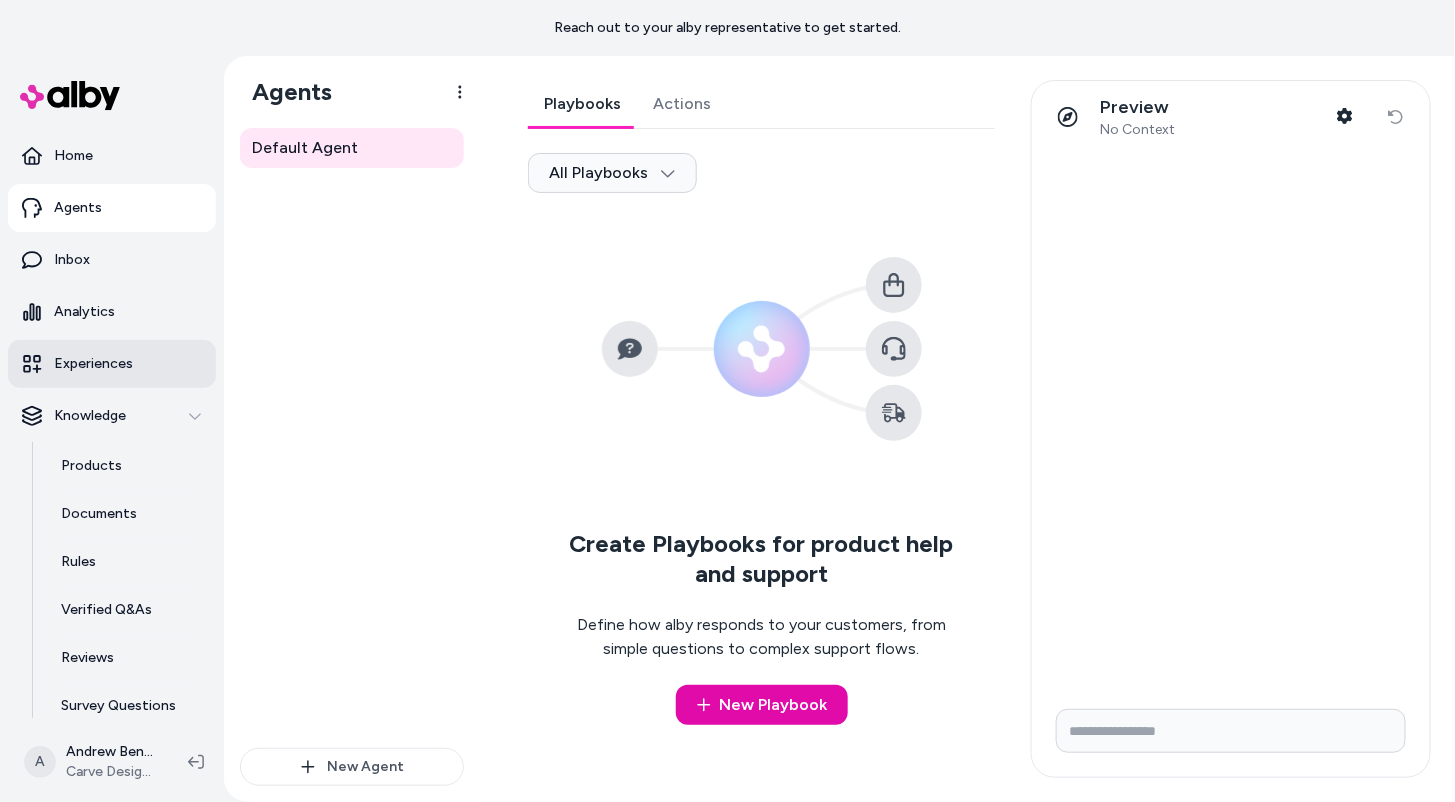 click on "Experiences" at bounding box center (112, 364) 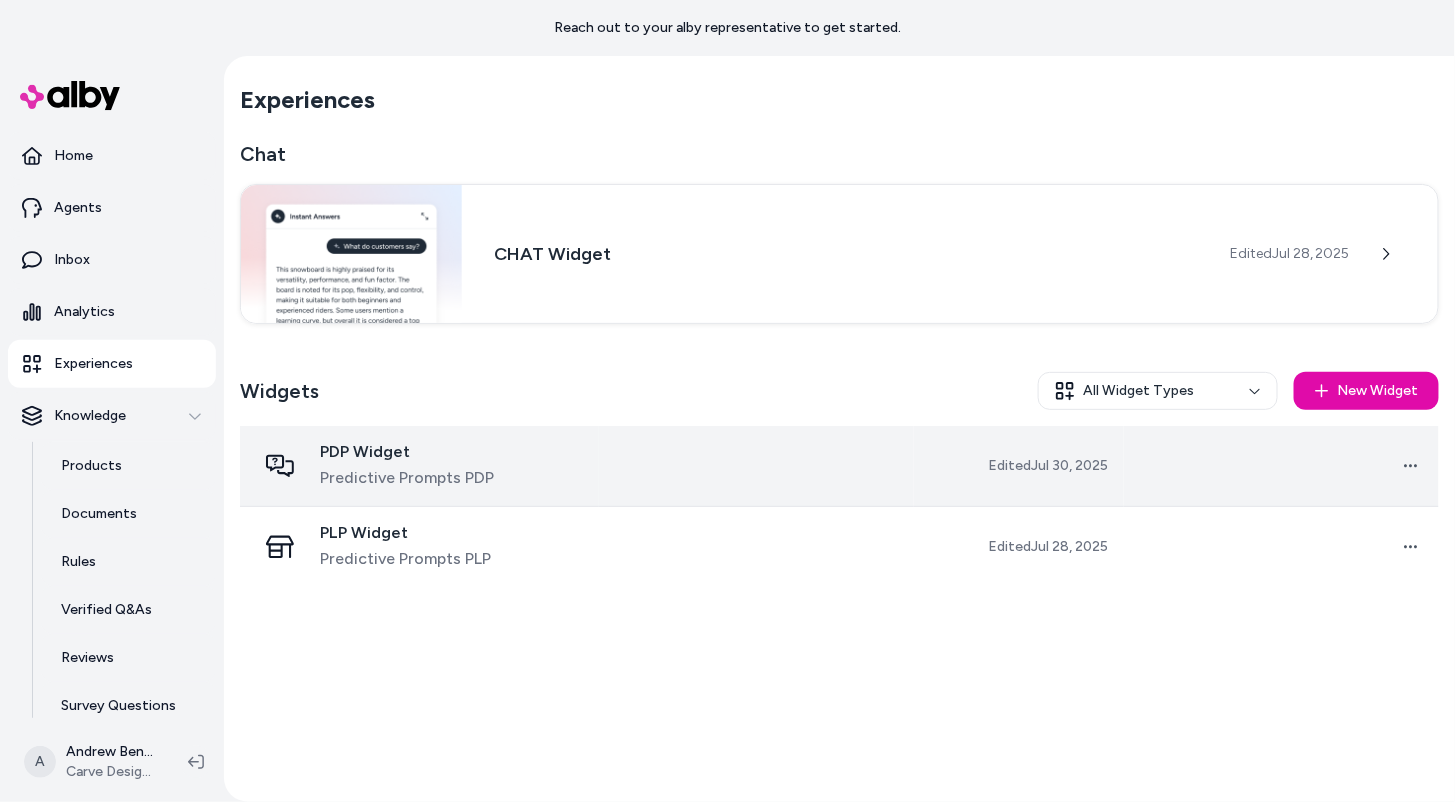 click at bounding box center (756, 466) 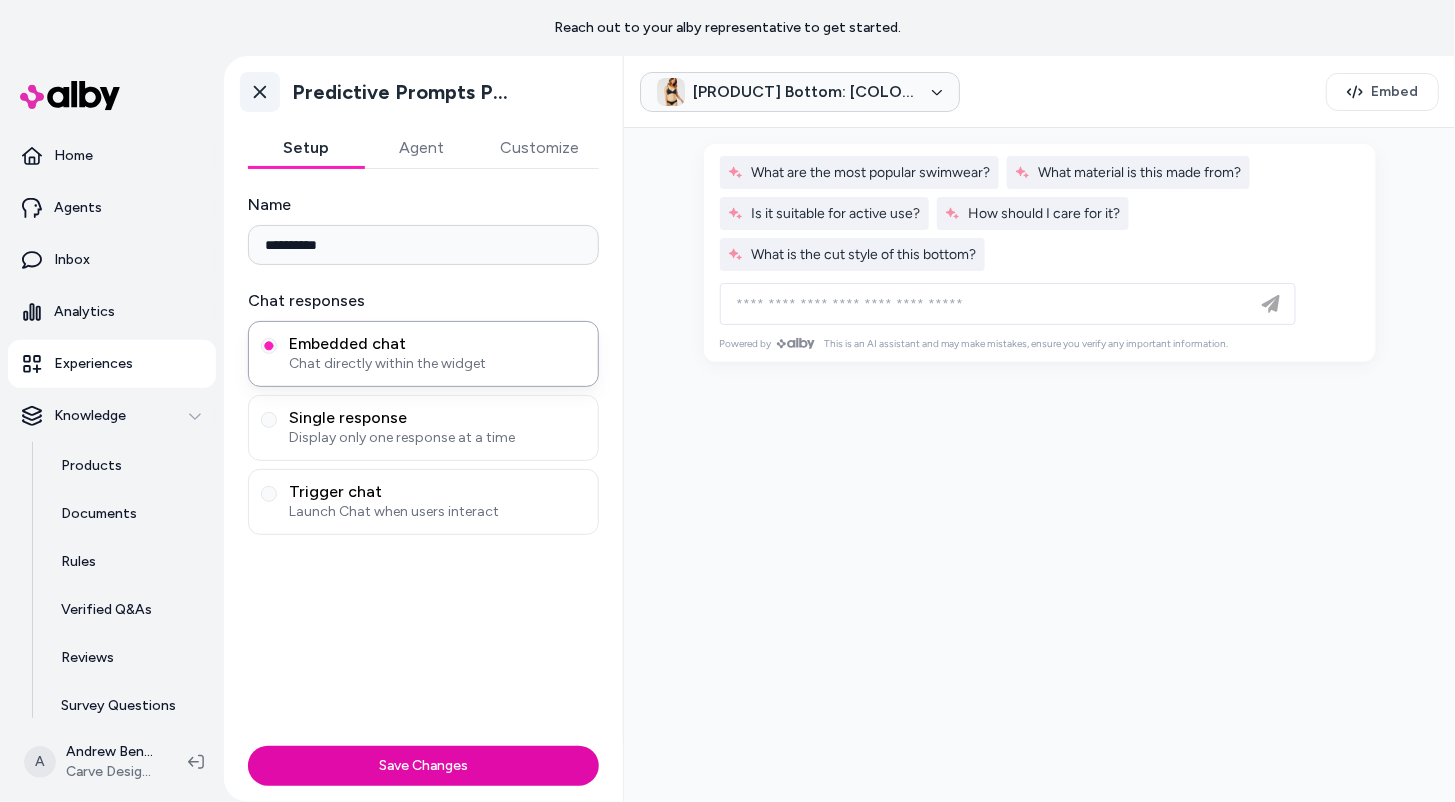click 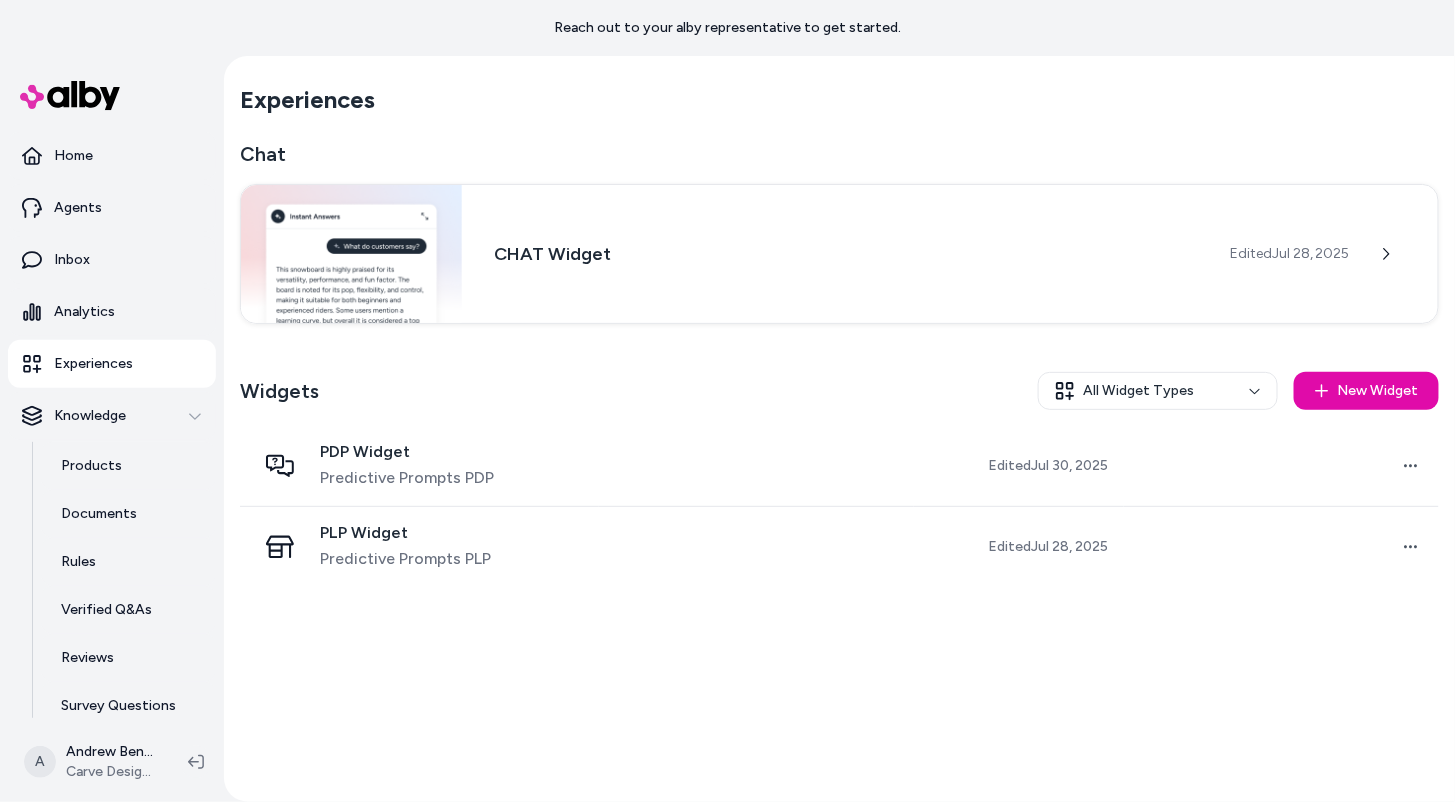 click on "Experiences" at bounding box center [839, 100] 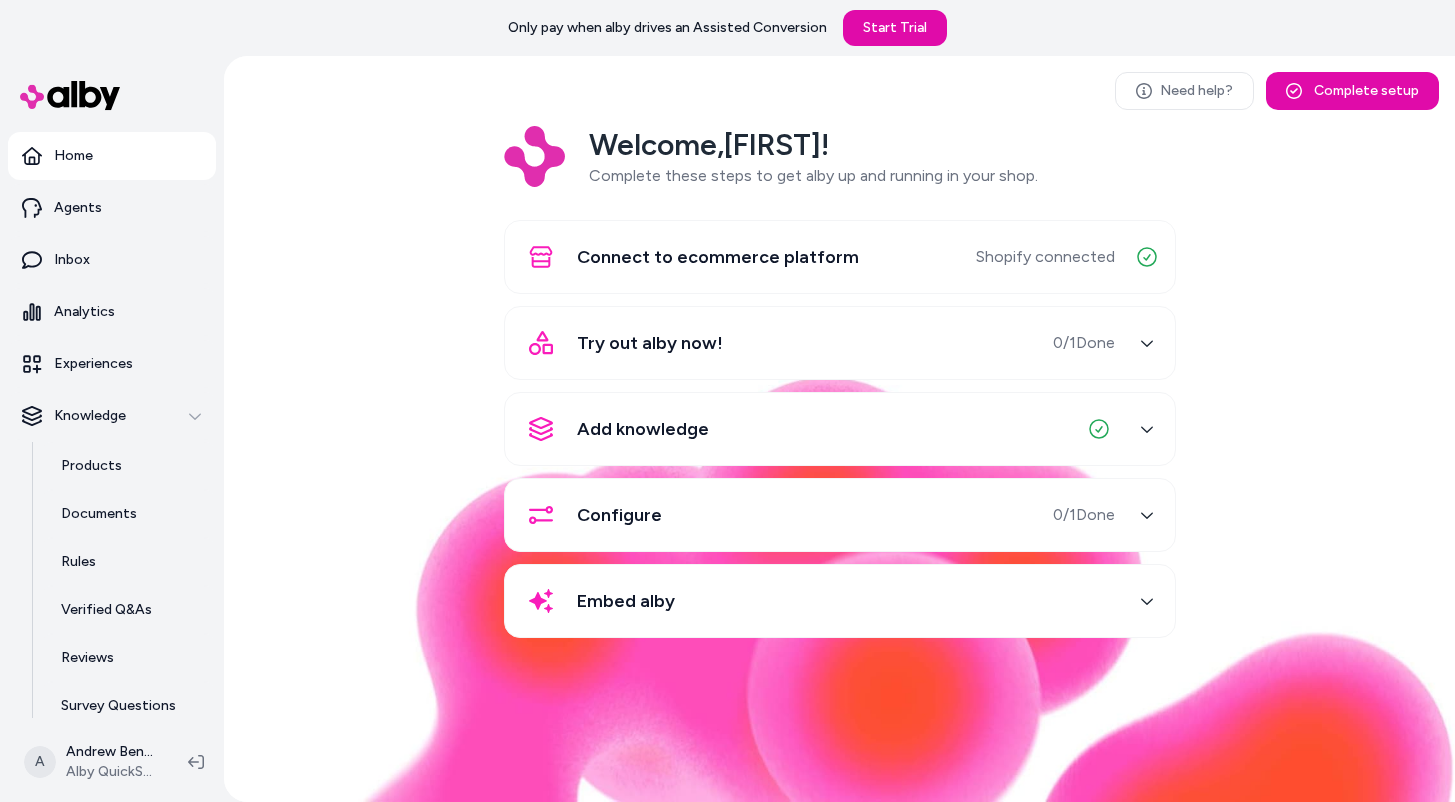 scroll, scrollTop: 0, scrollLeft: 0, axis: both 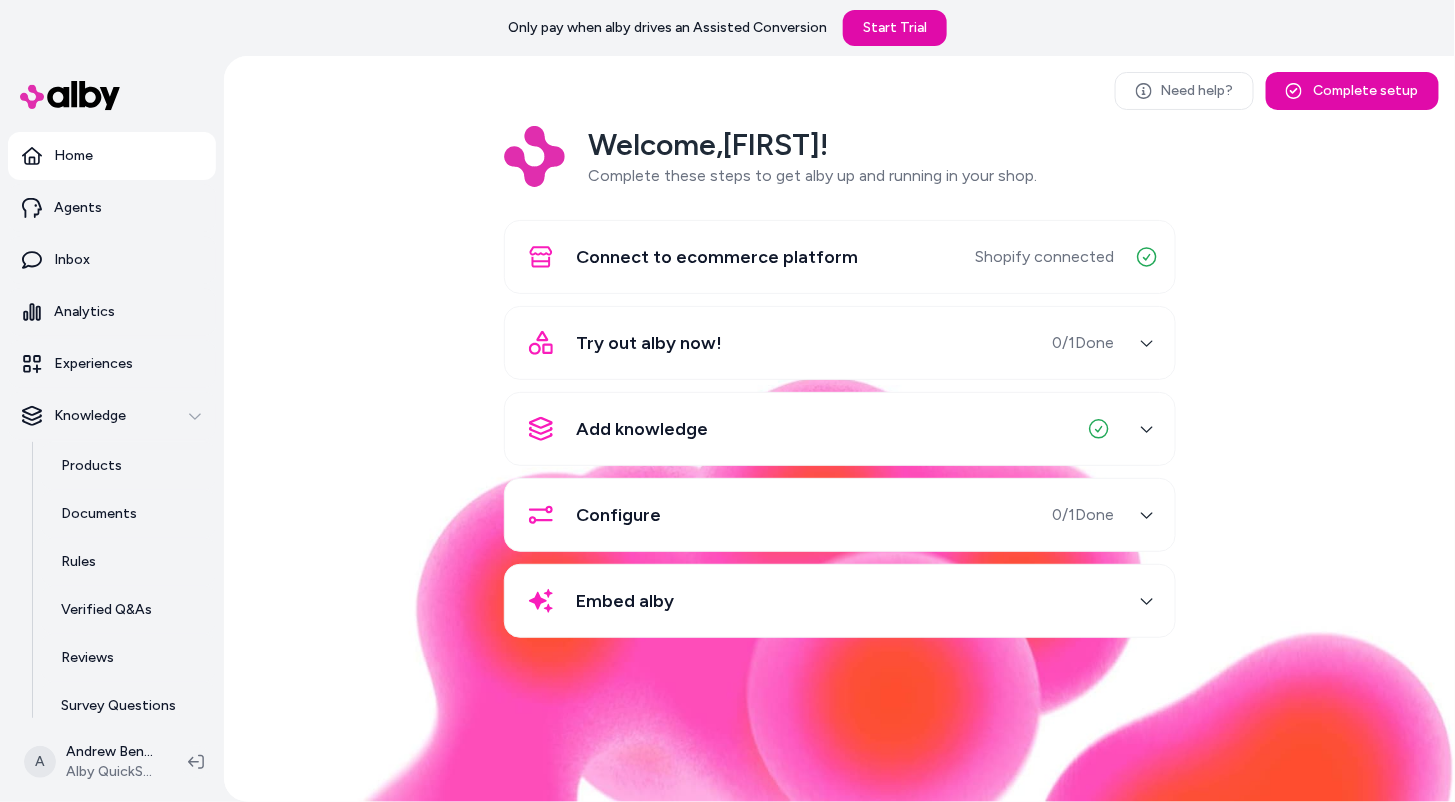 click on "Welcome,  Andrew ! Complete these steps to get alby up and running in your shop. Connect to ecommerce platform Shopify connected   Try out alby now! 0 / 1  Done Add knowledge Configure 0 / 1  Done Embed alby" at bounding box center [839, 396] 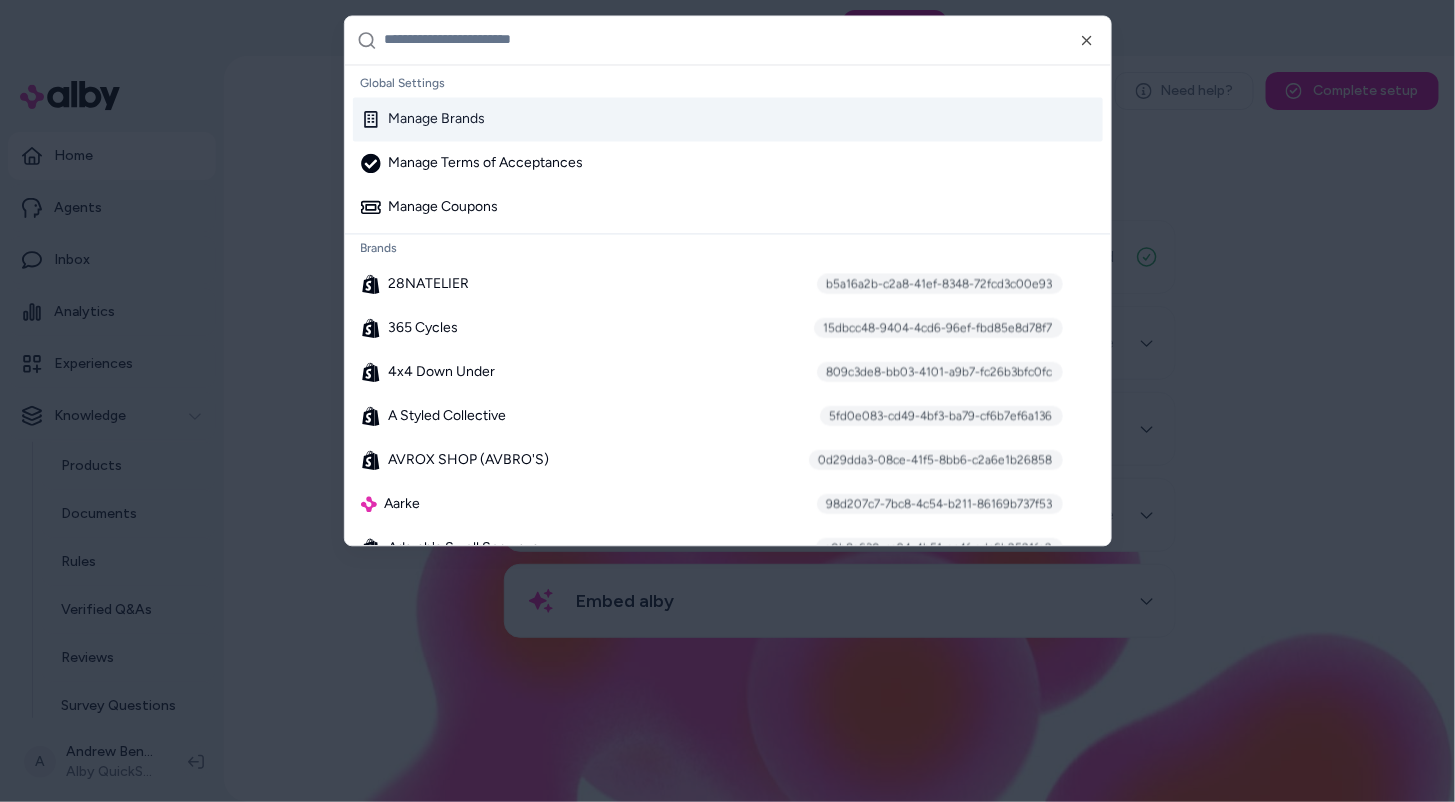 type on "*" 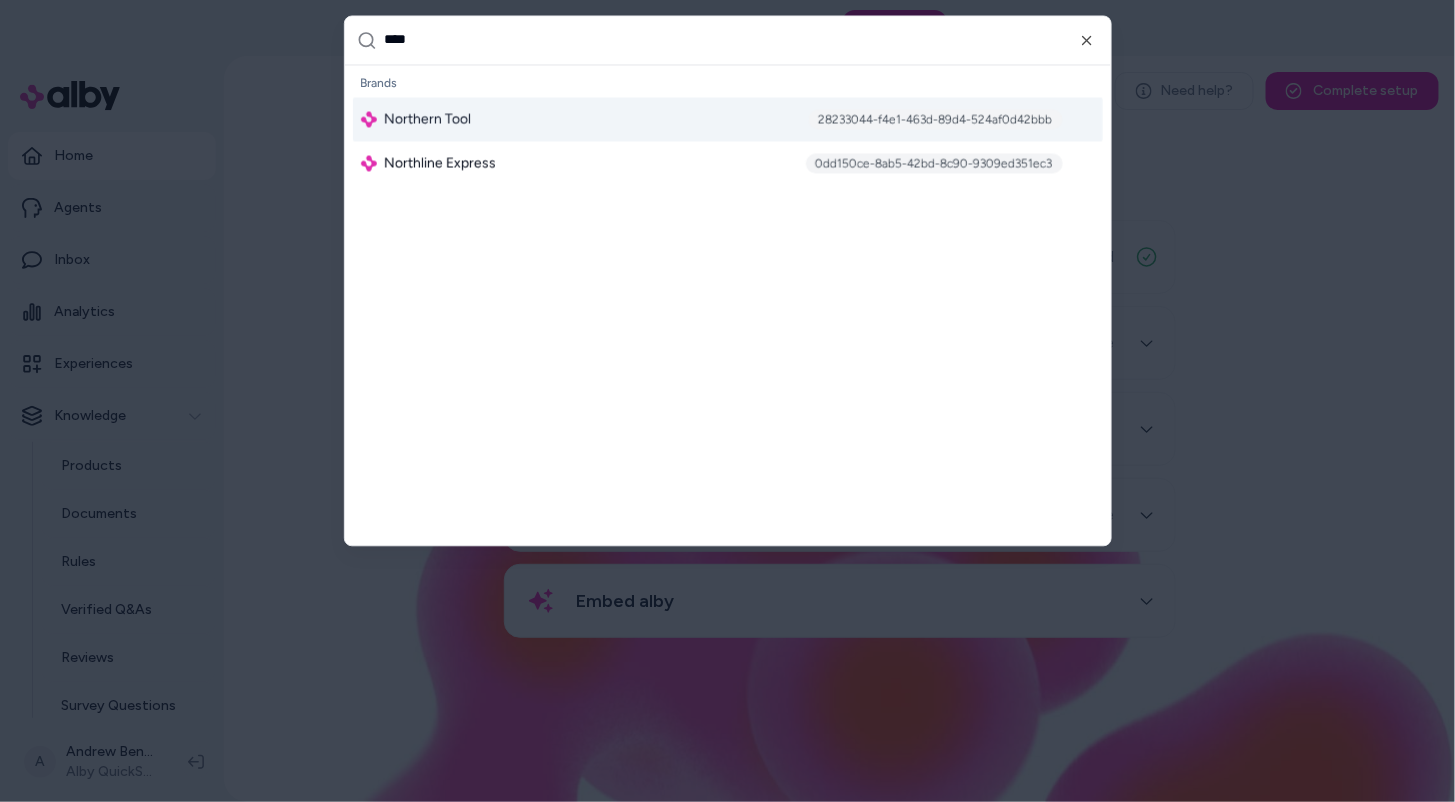 type on "*****" 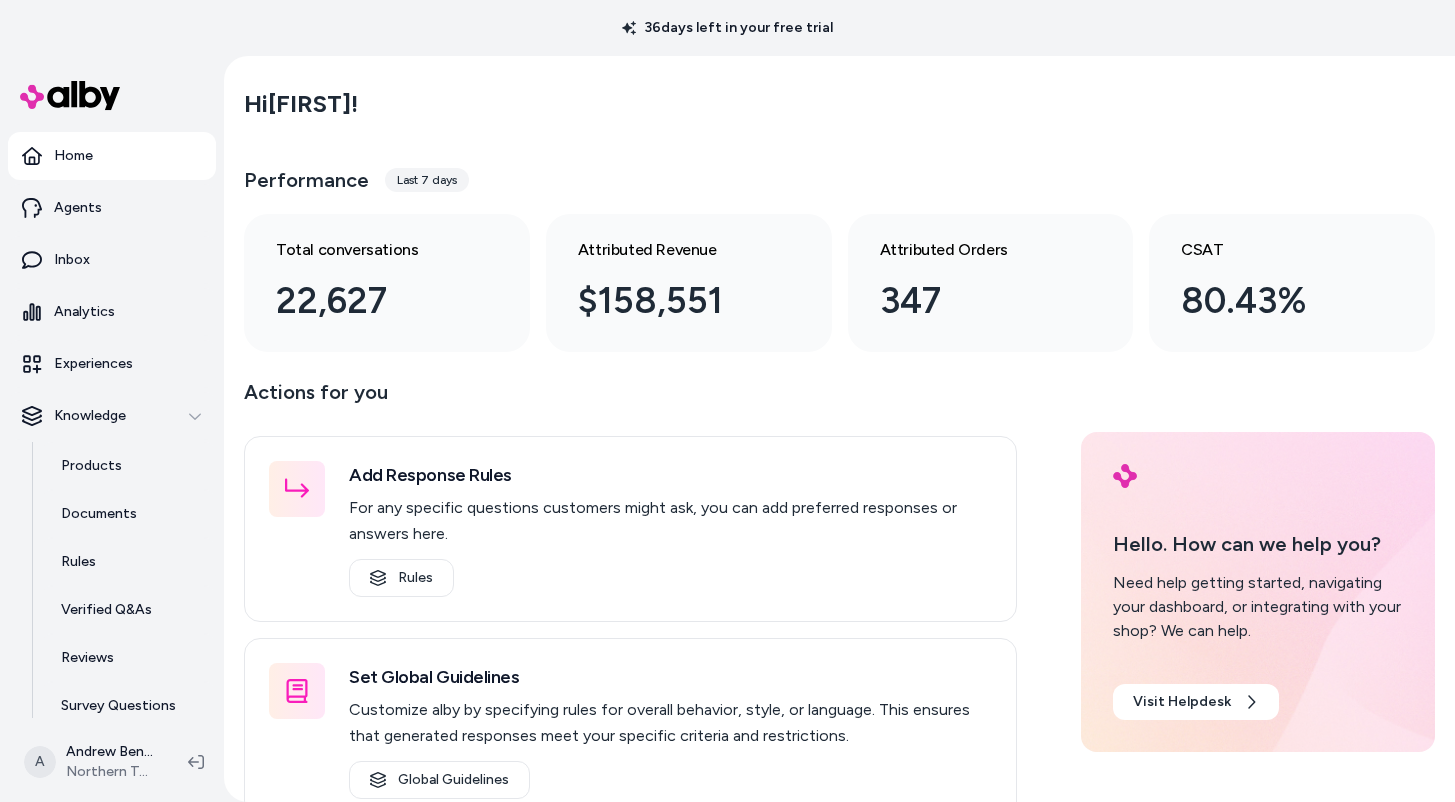 scroll, scrollTop: 0, scrollLeft: 0, axis: both 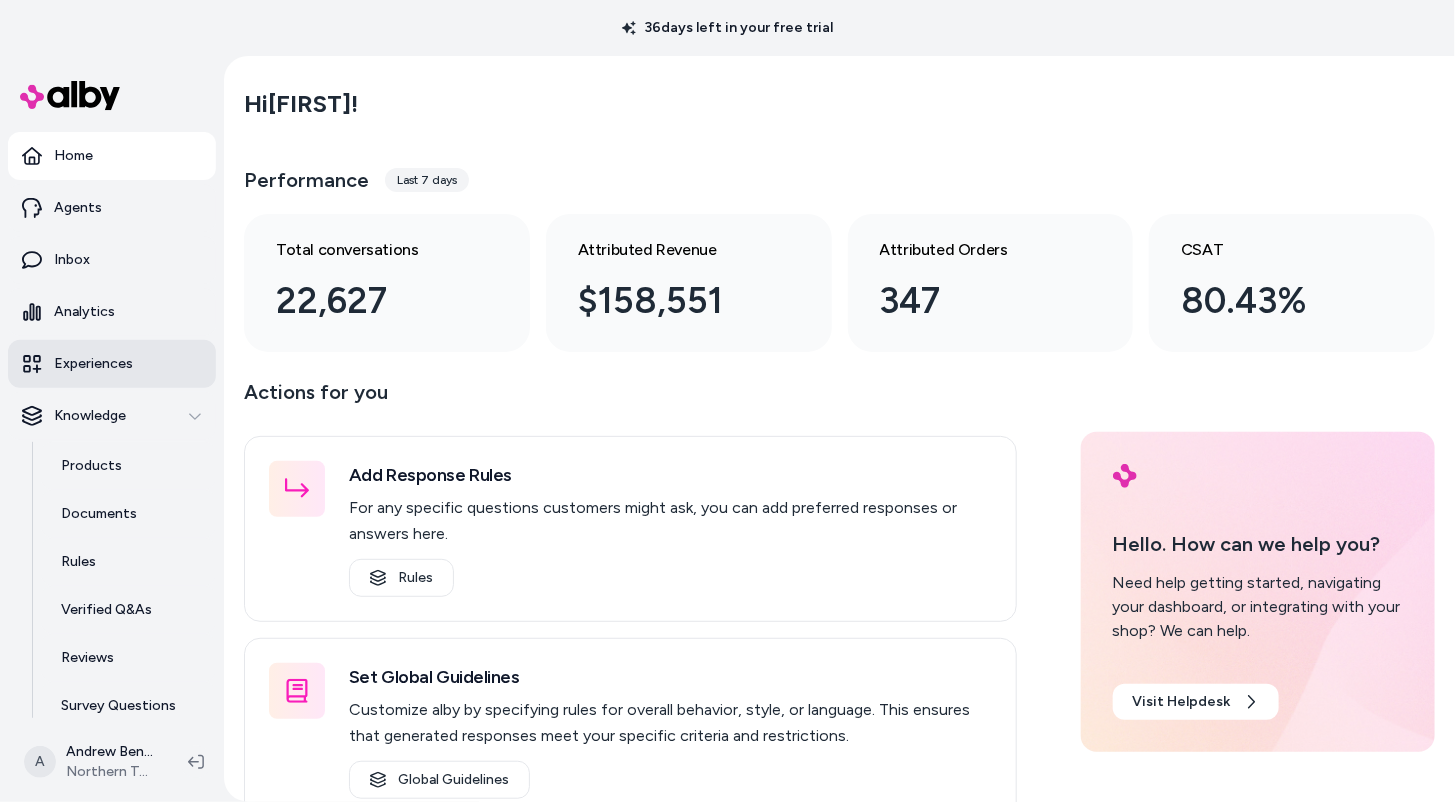 click on "Experiences" at bounding box center (93, 364) 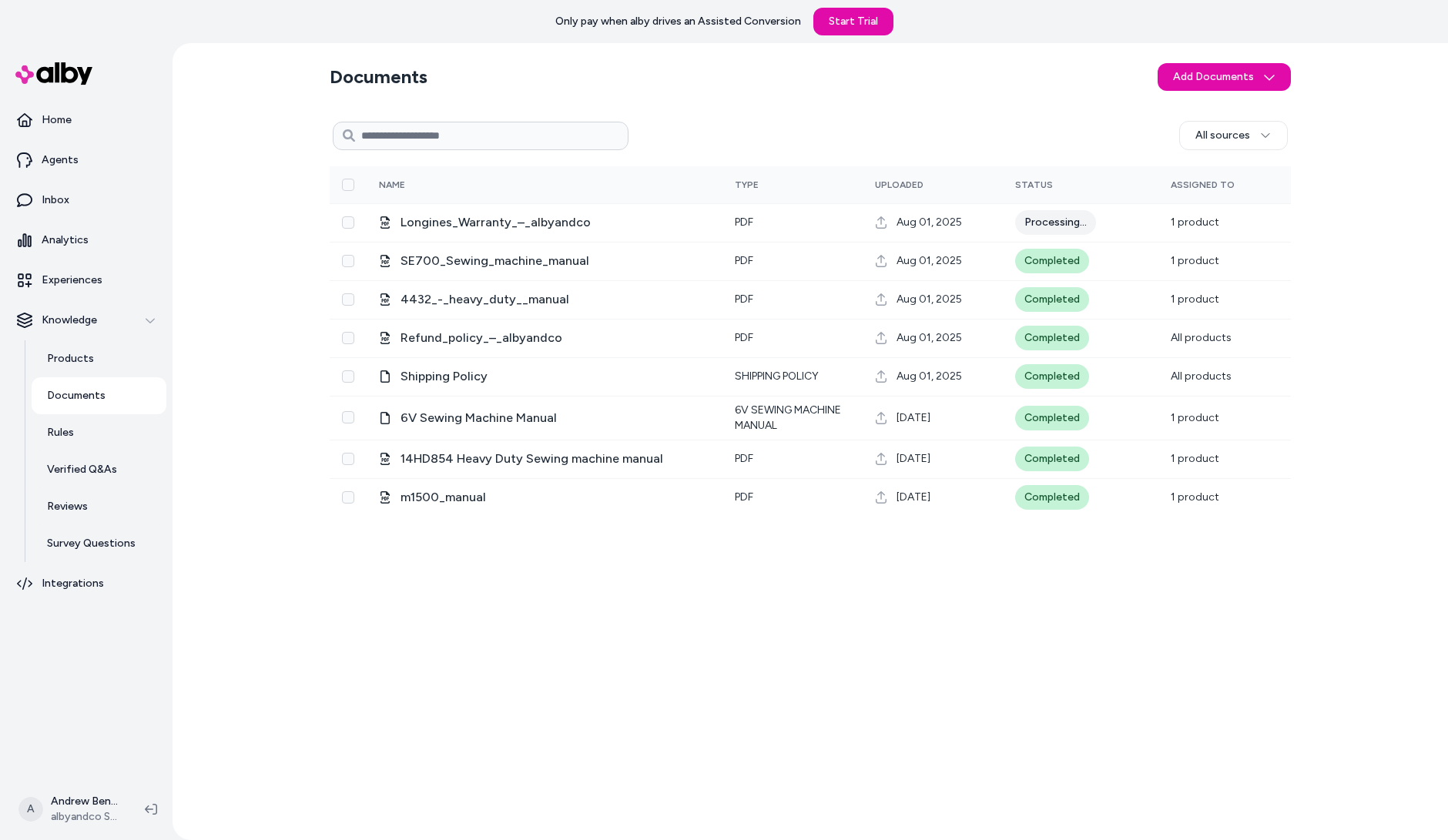 click on "All sources 0  Selected Edit Multiple Name Type Uploaded Status Assigned To Longines_Warranty_–_albyandco pdf Aug 01, 2025 Processing... 1 product SE700_Sewing_machine_manual pdf Aug 01, 2025 Completed 1 product 4432_-_heavy_duty__manual pdf Aug 01, 2025 Completed 1 product Refund_policy_–_albyandco pdf Aug 01, 2025 Completed All products Shipping Policy Shipping Policy Aug 01, 2025 Completed All products 6V Sewing Machine Manual 6V Sewing Machine Manual Jul 24, 2025 Completed 1 product 14HD854 Heavy Duty Sewing machine manual pdf Jul 24, 2025 Completed 1 product m1500_manual pdf Jul 24, 2025 Completed 1 product" at bounding box center (810, 470) 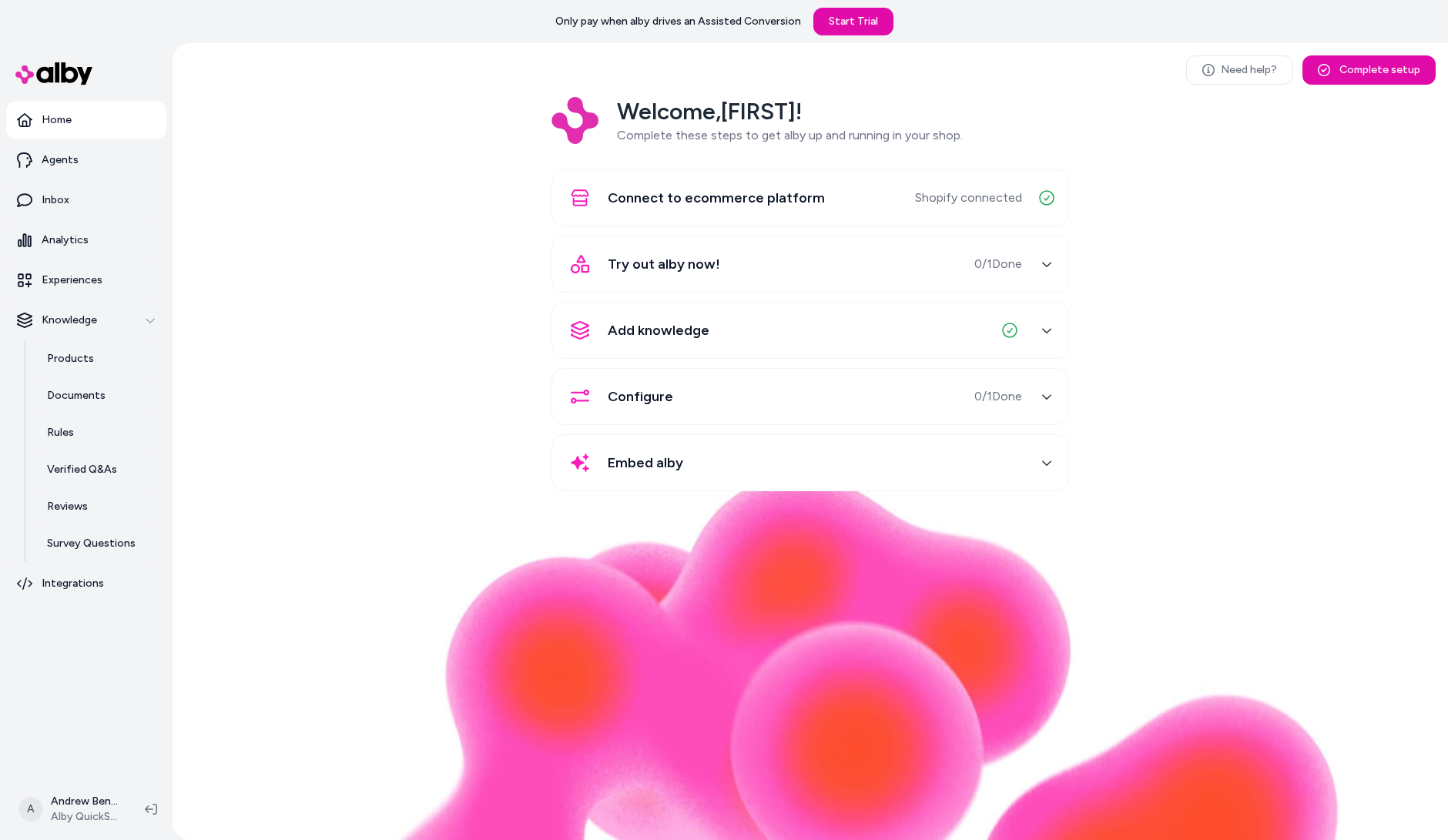 scroll, scrollTop: 0, scrollLeft: 0, axis: both 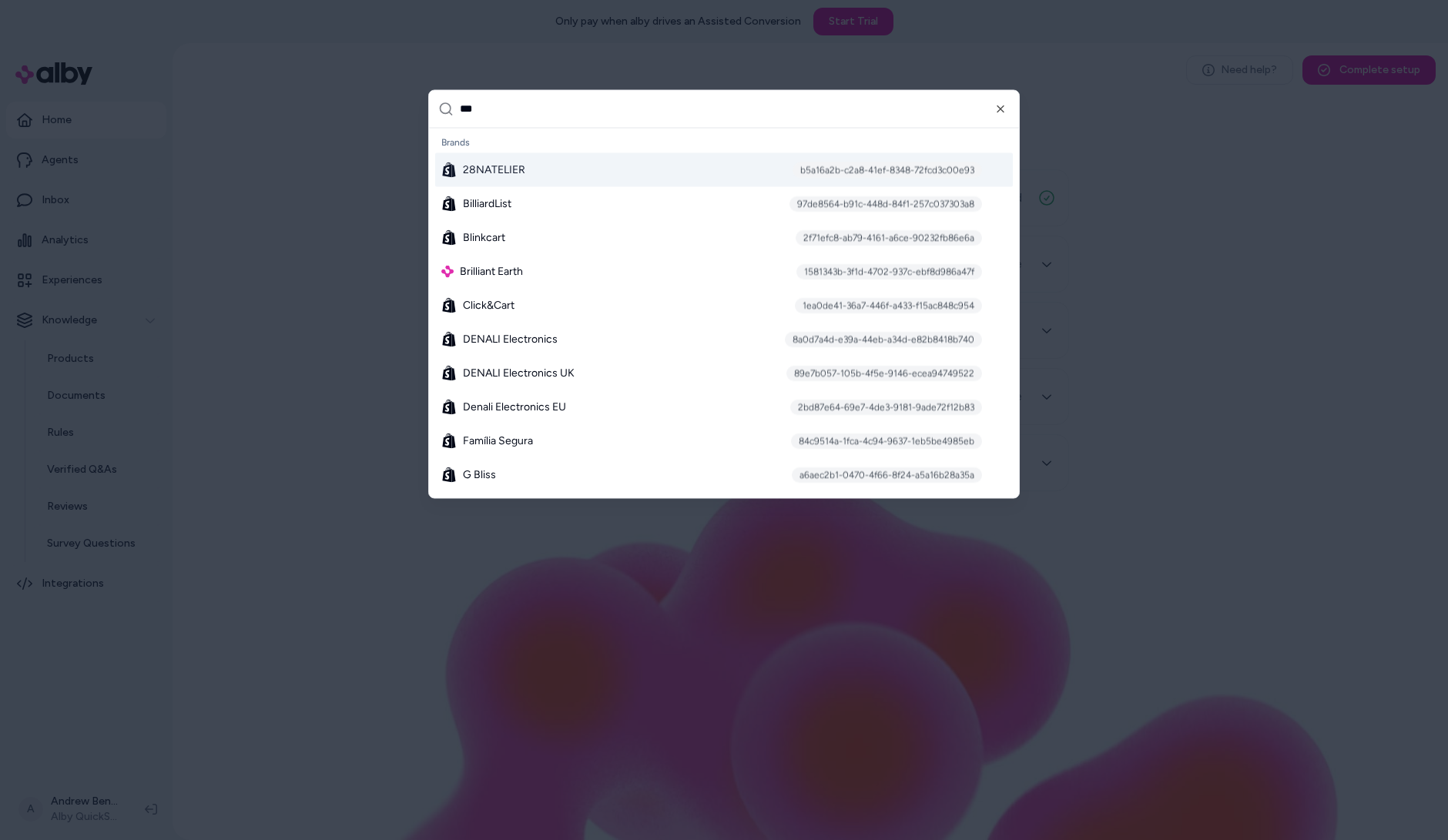 type on "****" 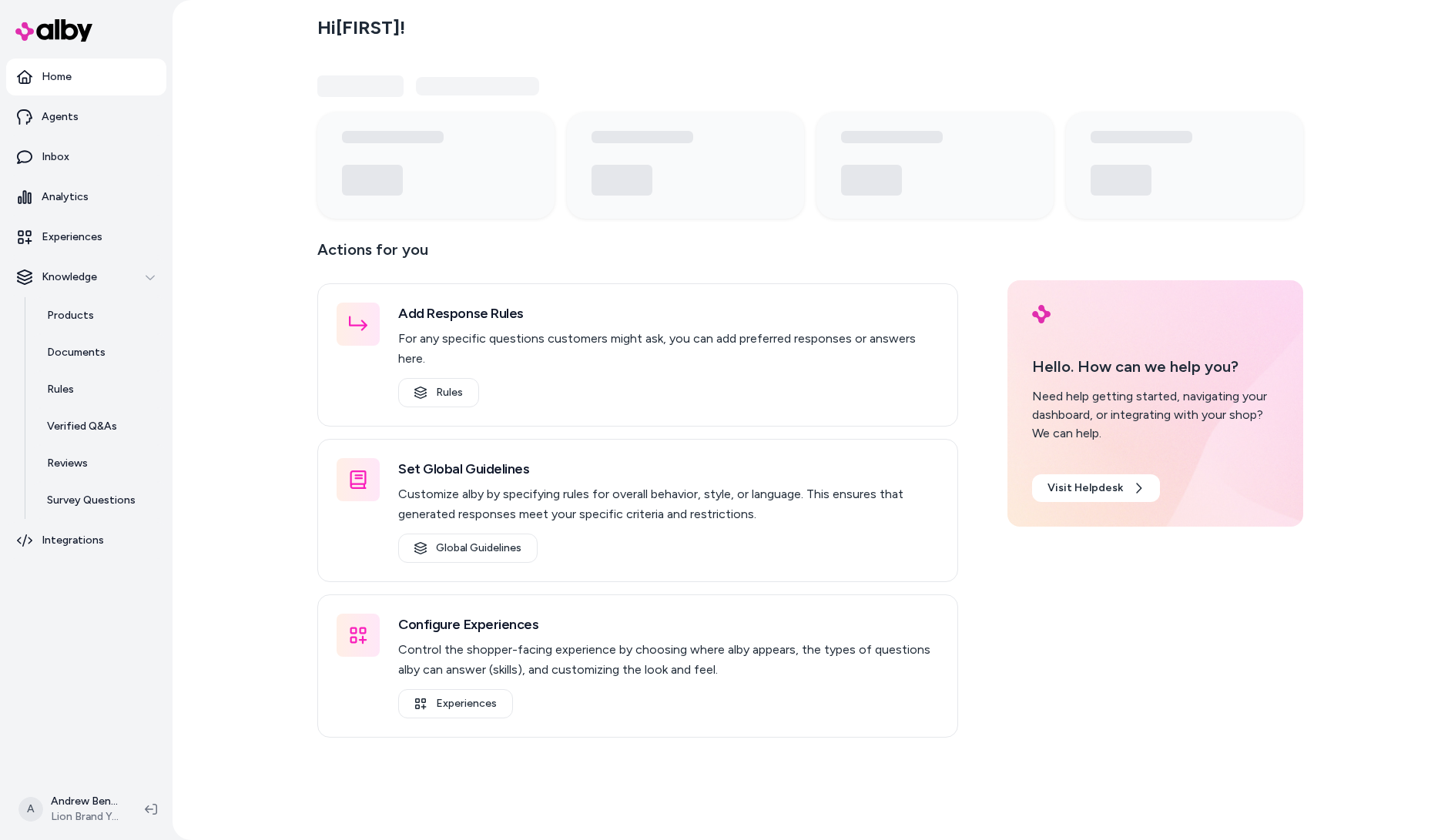 scroll, scrollTop: 0, scrollLeft: 0, axis: both 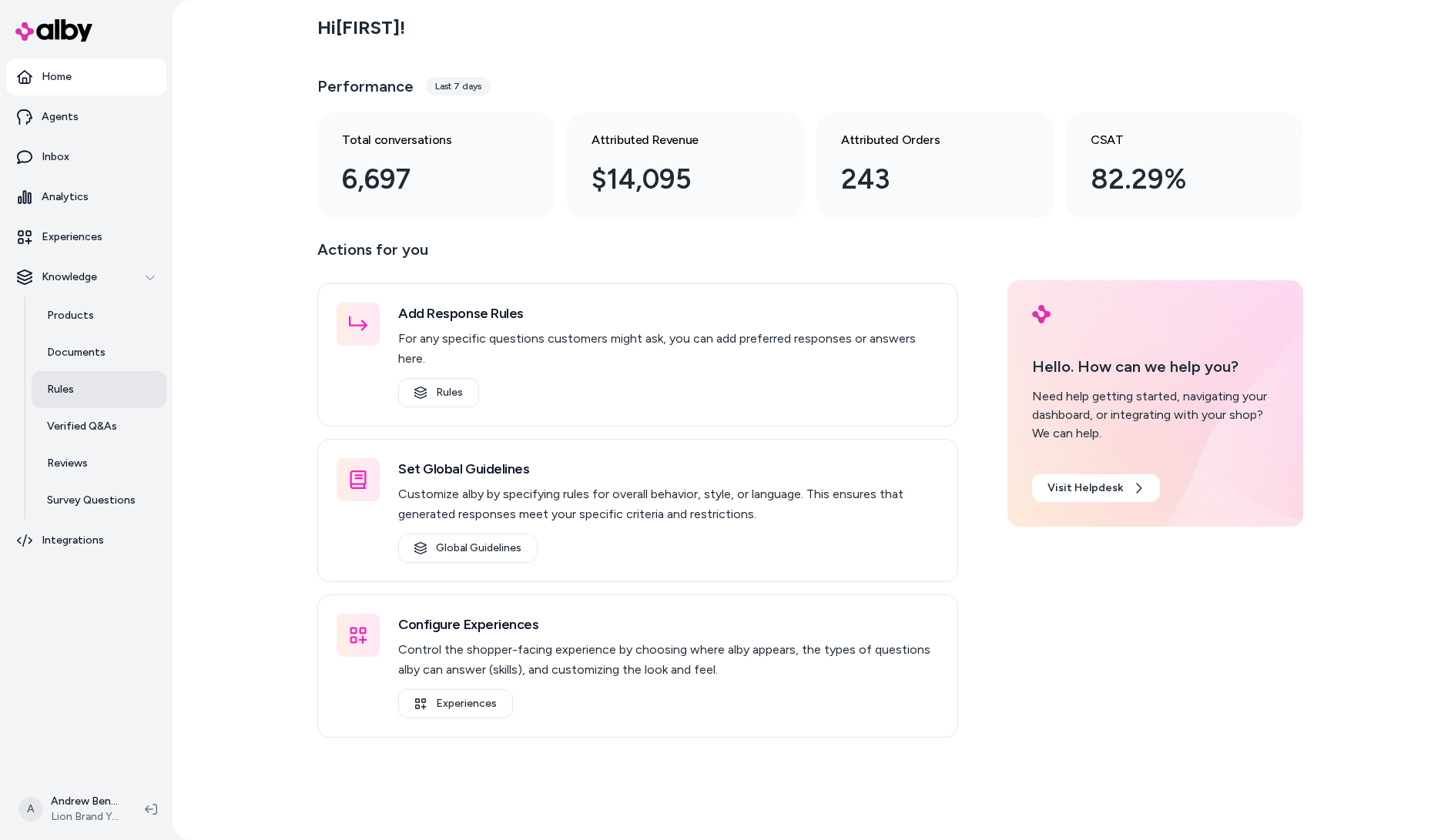 click on "Rules" at bounding box center (99, 390) 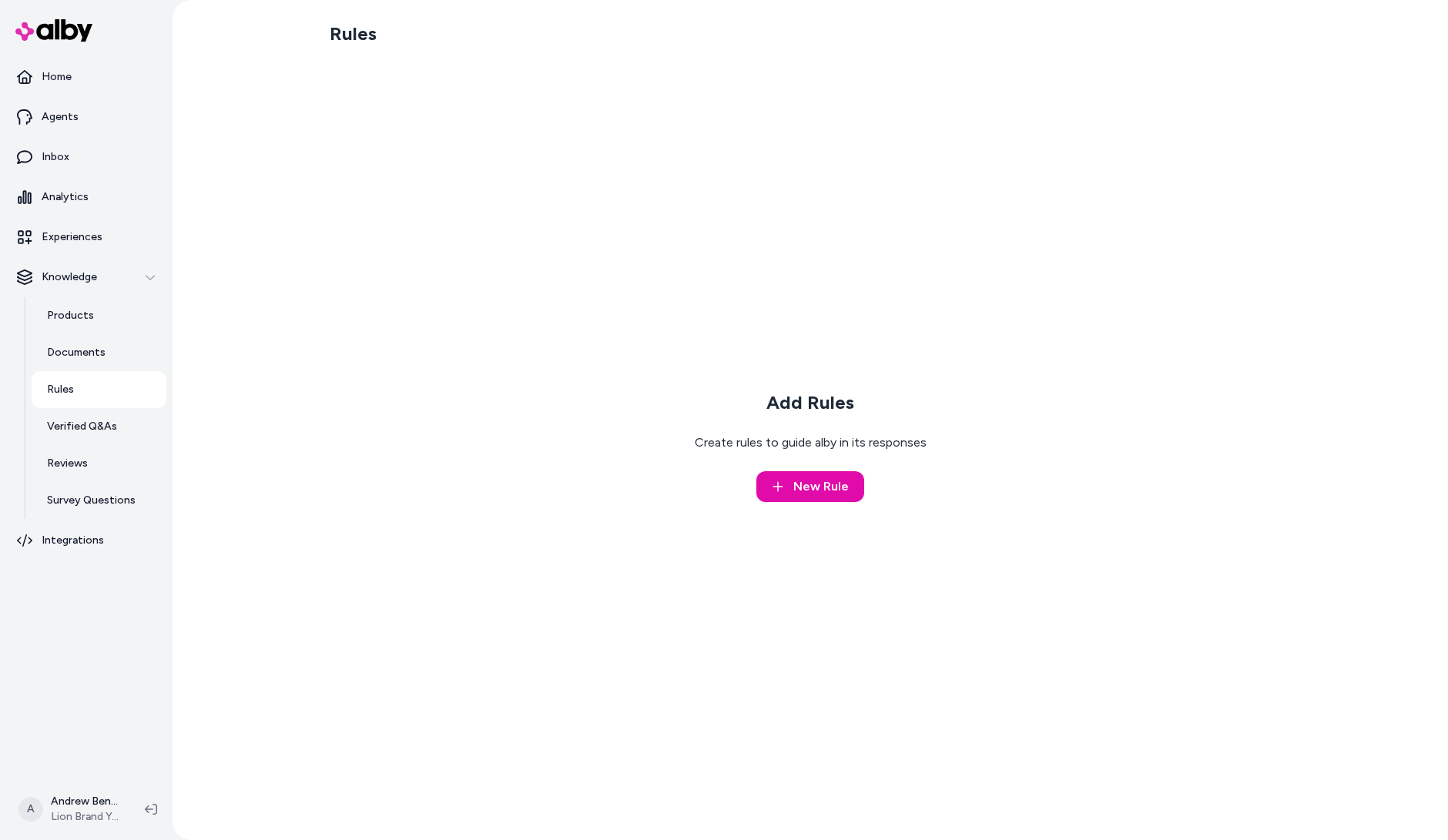 click on "Rules Add Rules Create rules to guide alby in its responses New Rule" at bounding box center (810, 420) 